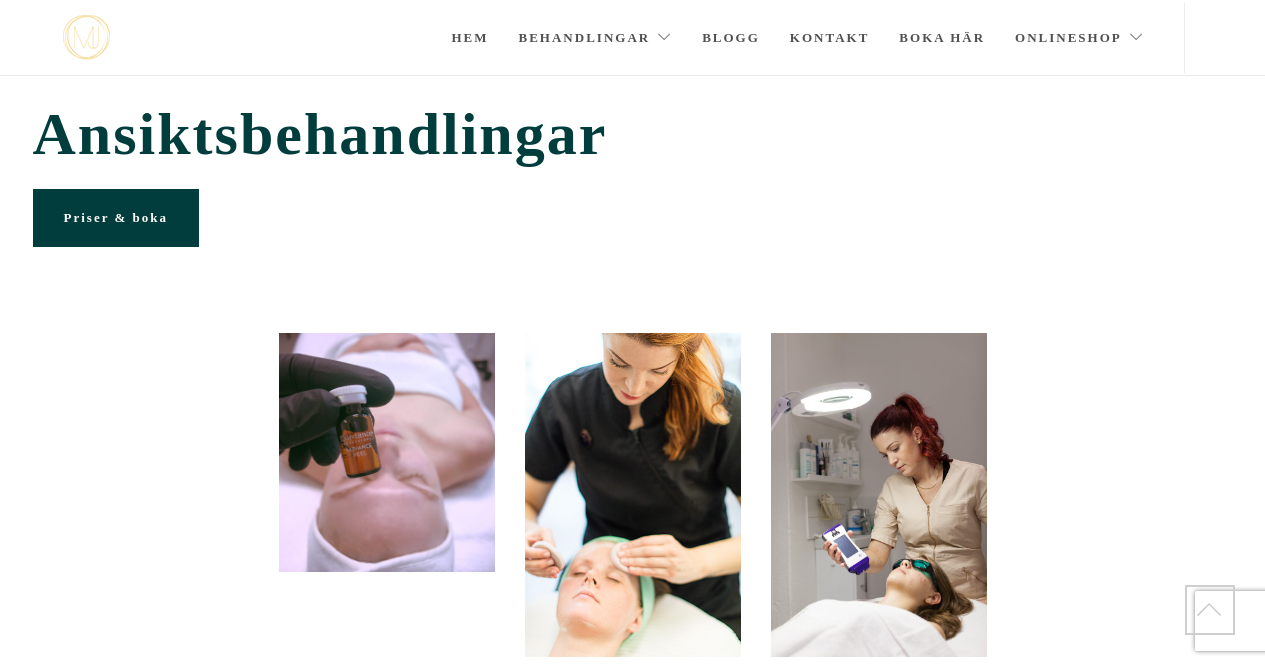 scroll, scrollTop: 3786, scrollLeft: 0, axis: vertical 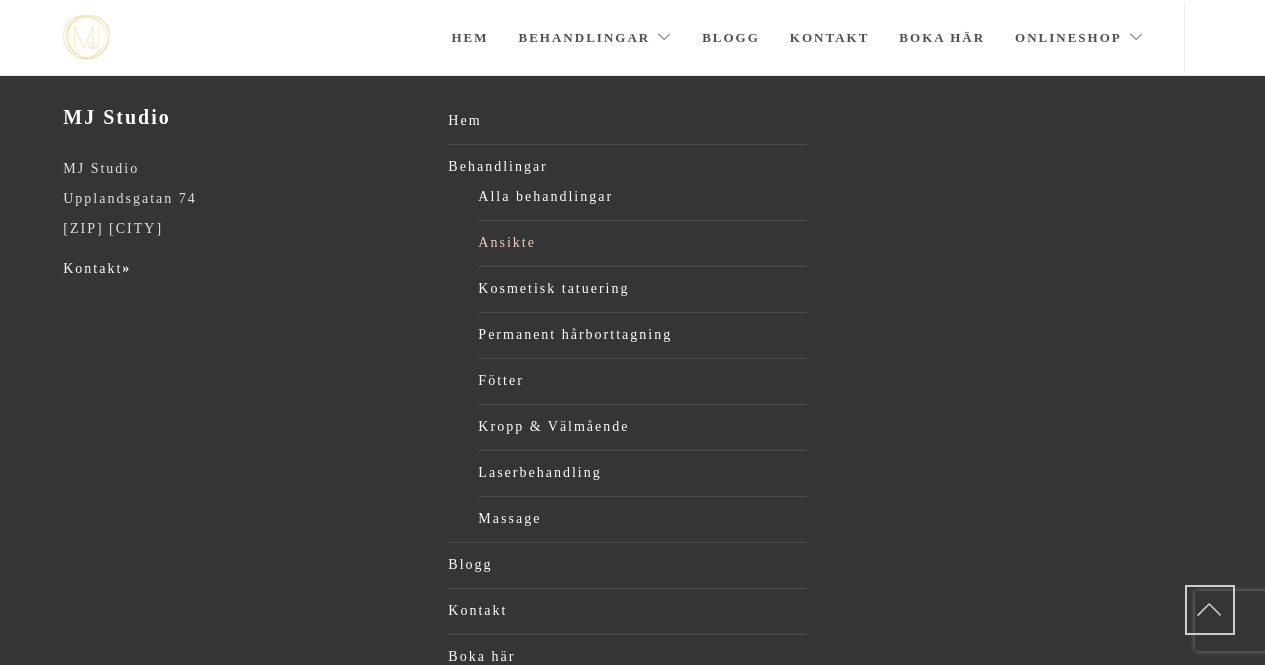 click on "Ansikte" at bounding box center (642, 243) 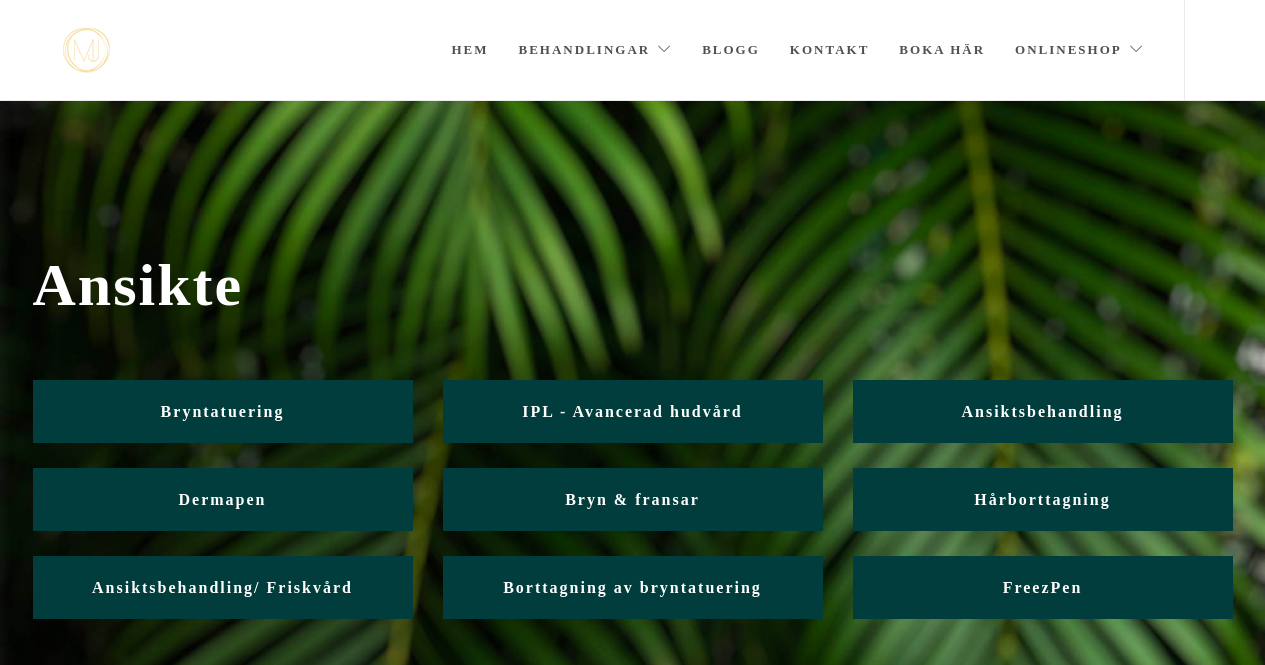 scroll, scrollTop: 0, scrollLeft: 0, axis: both 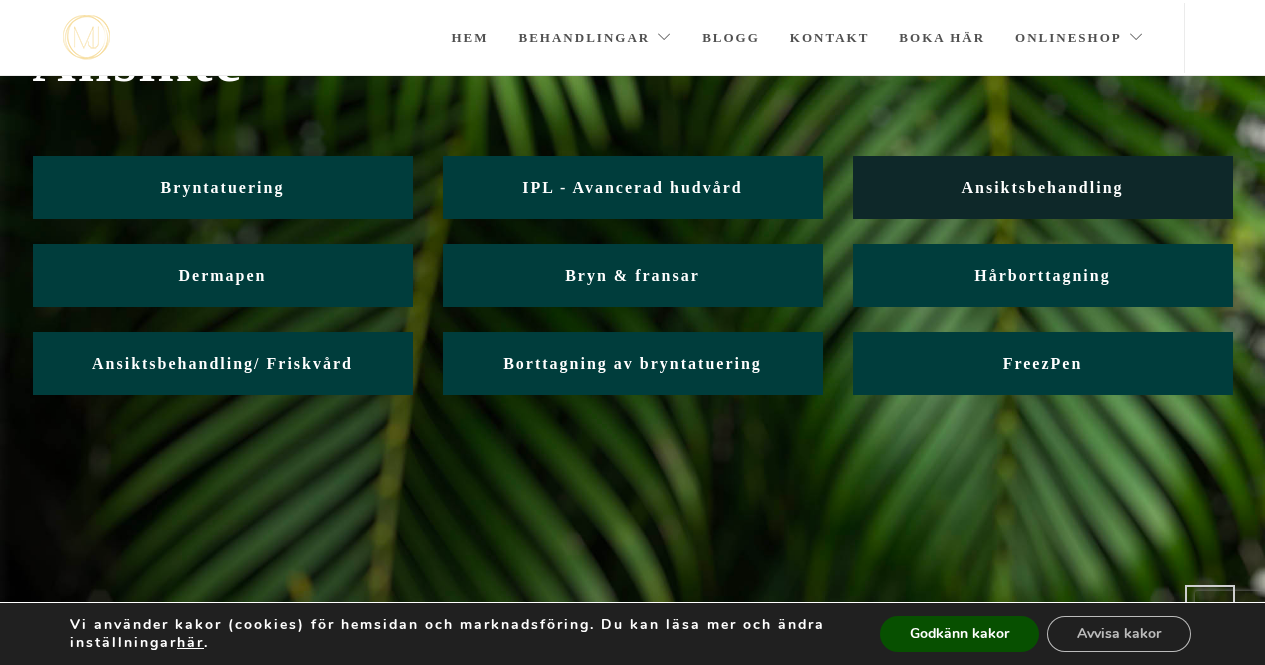 click on "Ansiktsbehandling" at bounding box center [1042, 187] 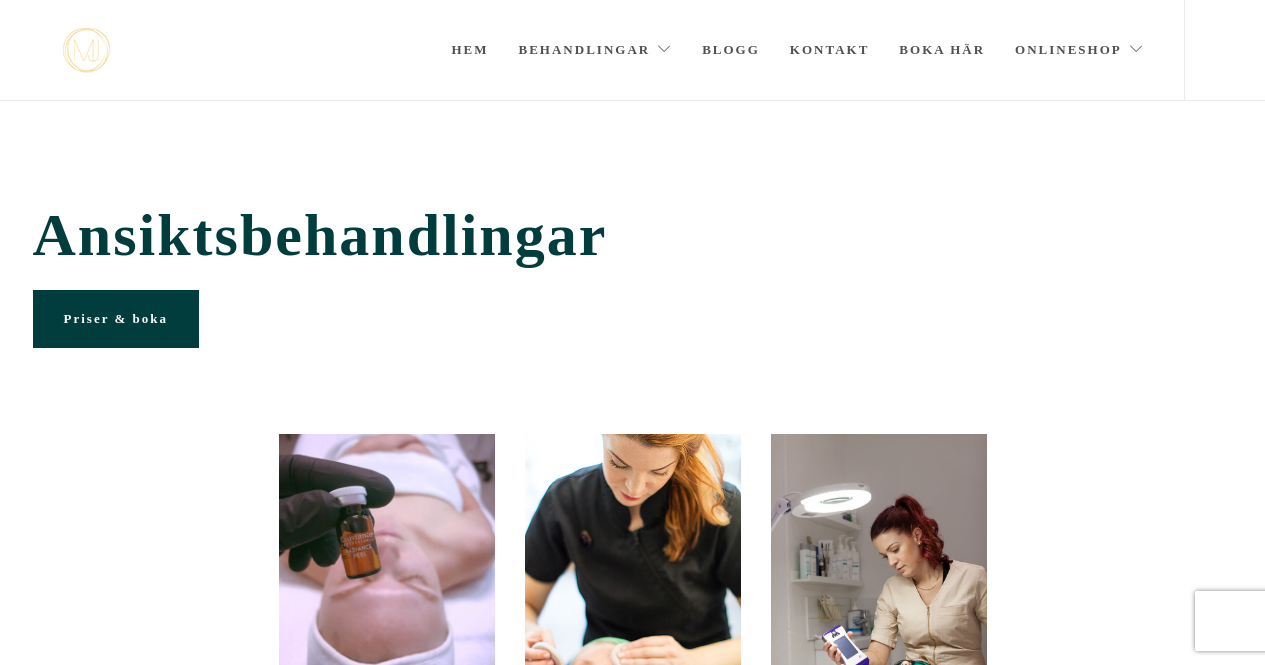 scroll, scrollTop: 0, scrollLeft: 0, axis: both 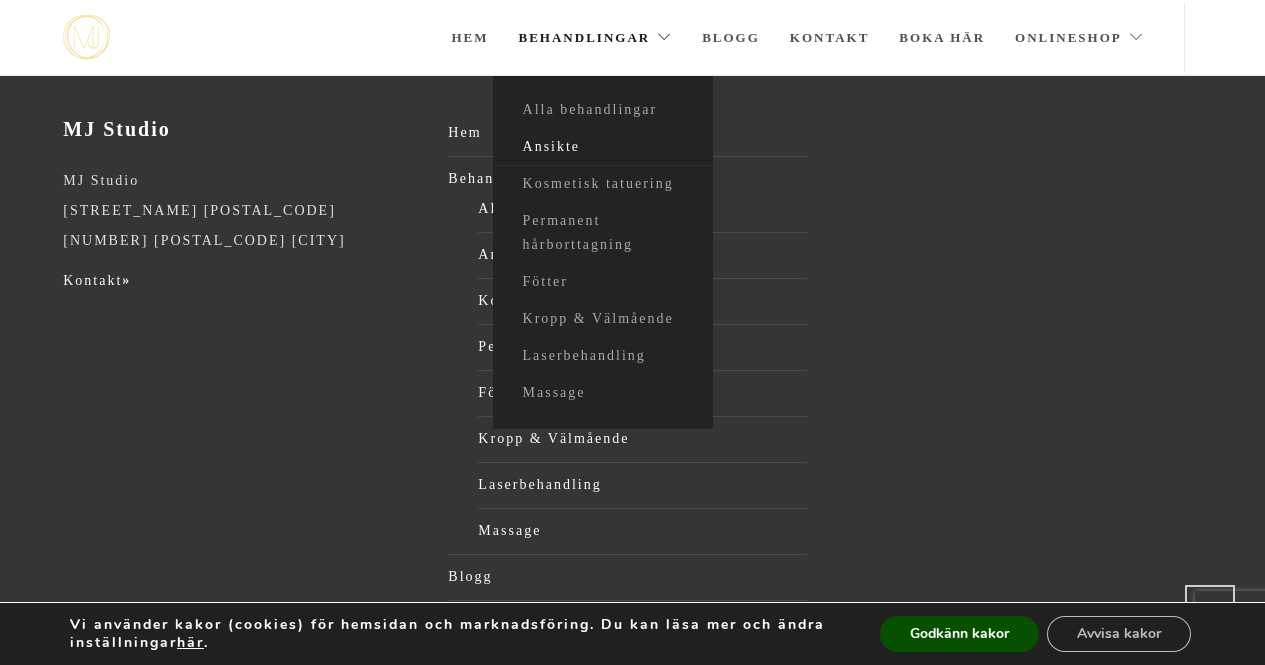 click on "Ansikte" at bounding box center [603, 147] 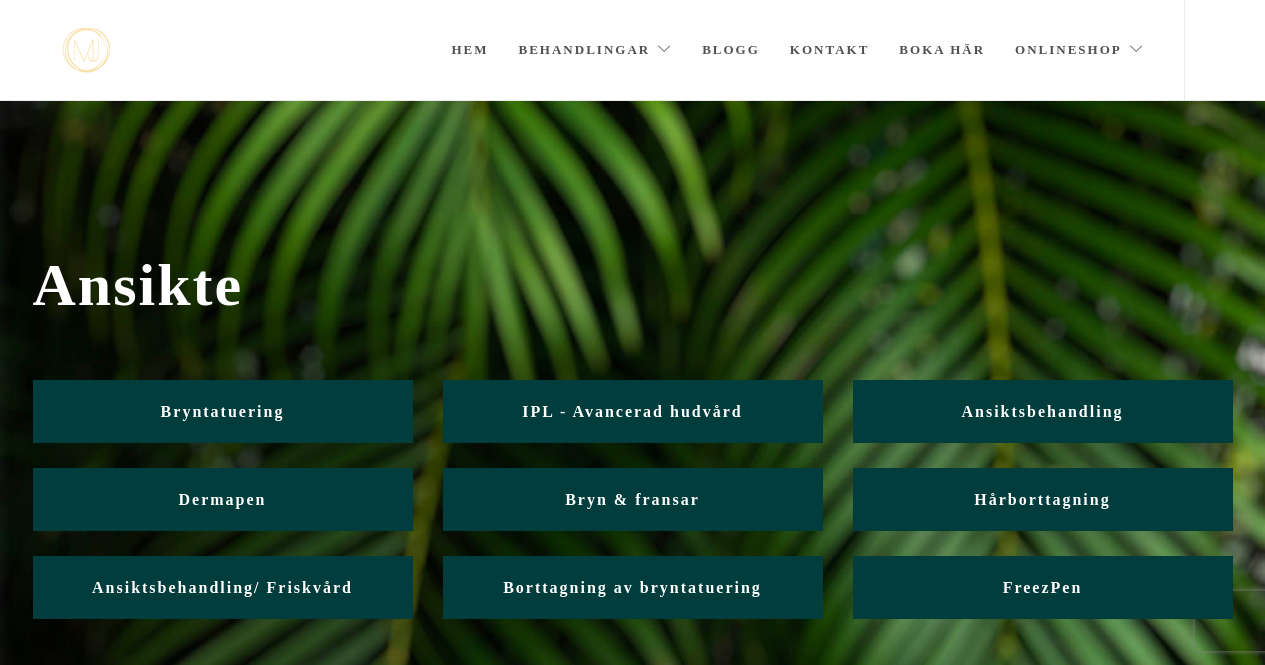 scroll, scrollTop: 0, scrollLeft: 0, axis: both 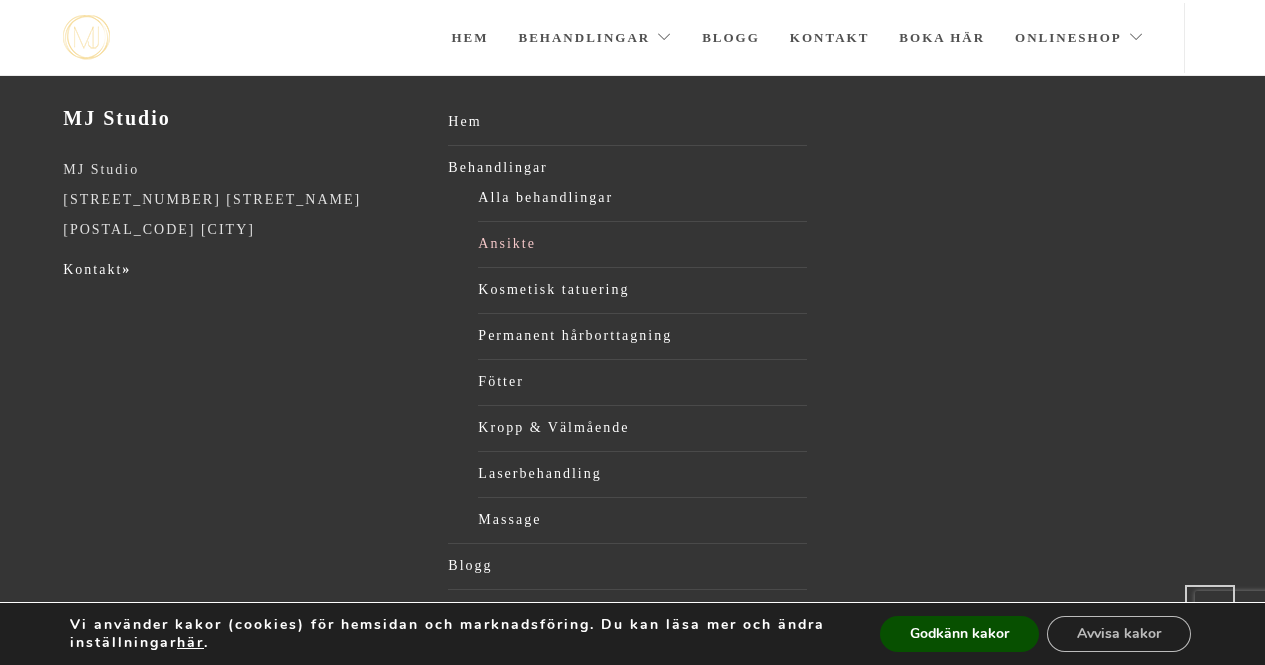 click on "Ansikte" at bounding box center (642, 244) 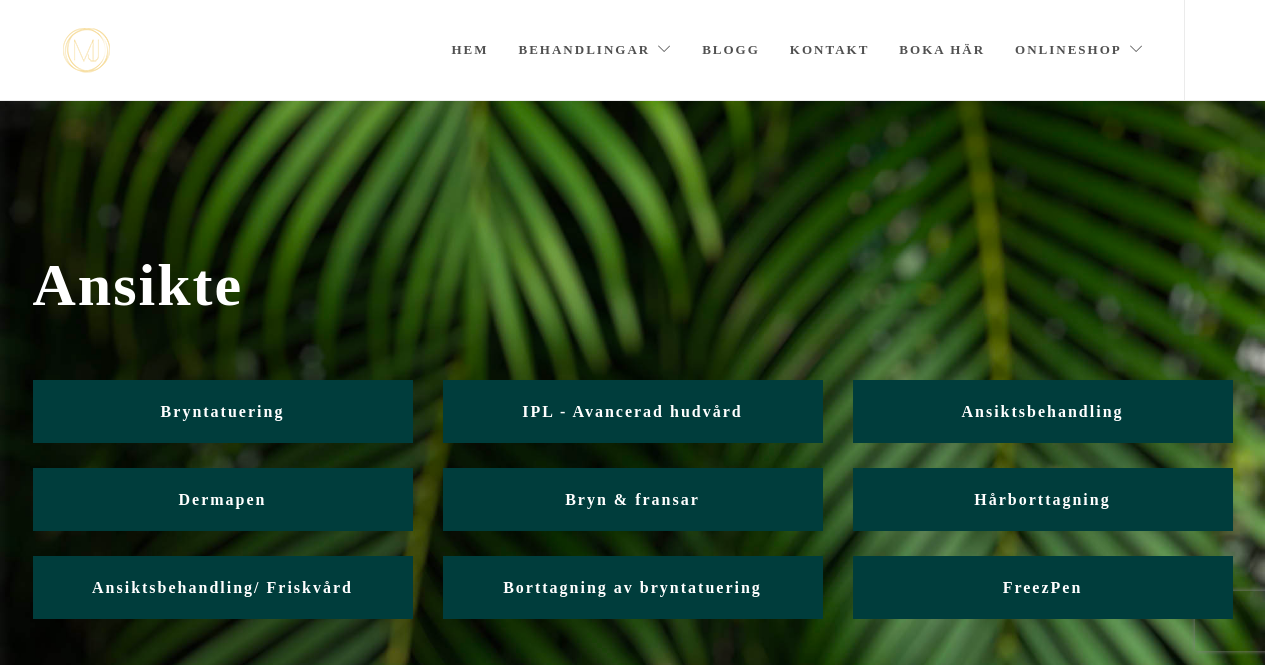 scroll, scrollTop: 0, scrollLeft: 0, axis: both 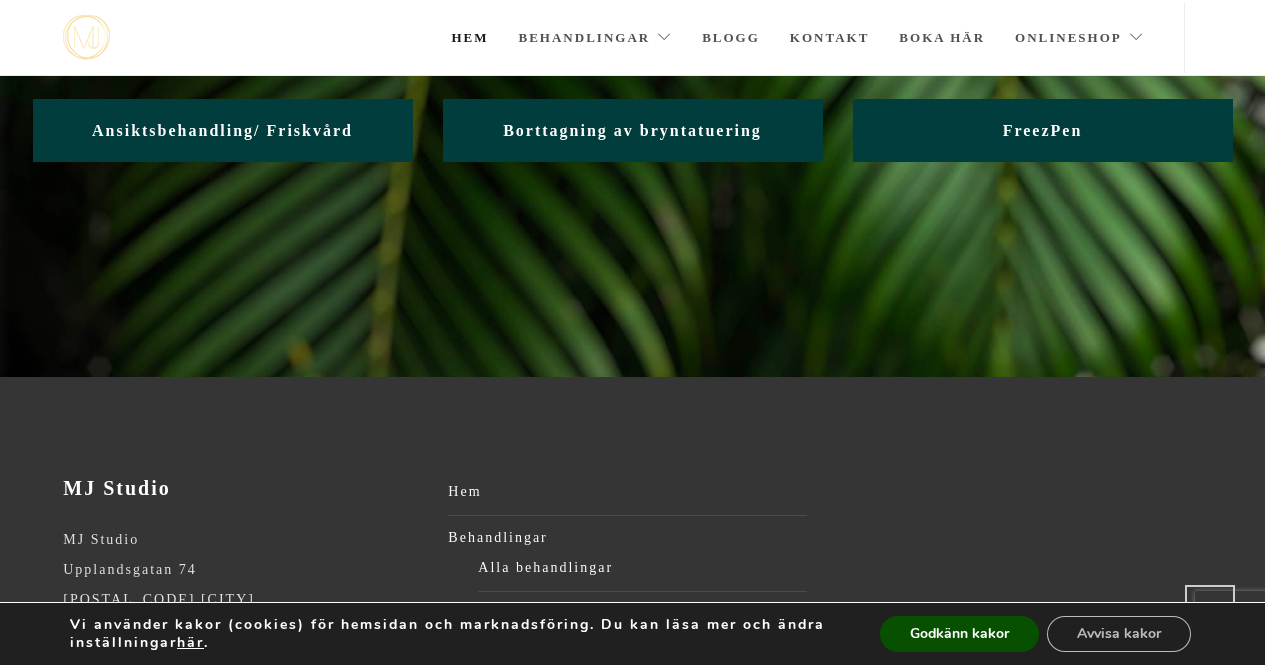 click on "Hem" at bounding box center (469, 38) 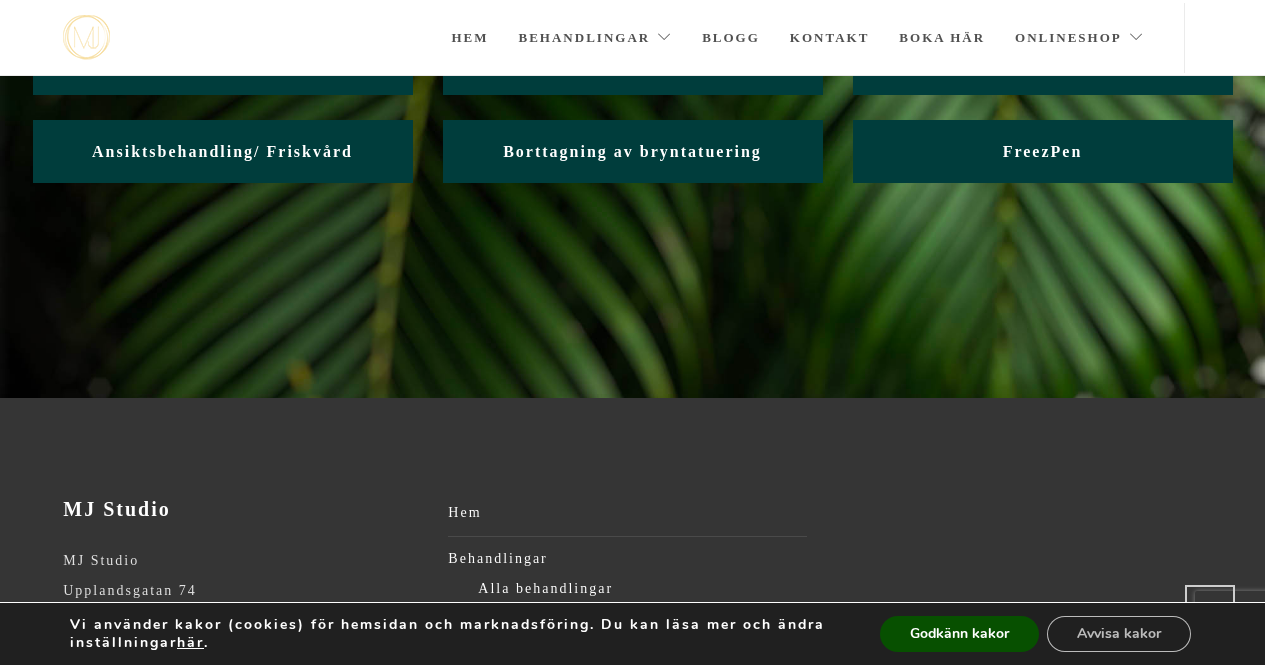 scroll, scrollTop: 295, scrollLeft: 0, axis: vertical 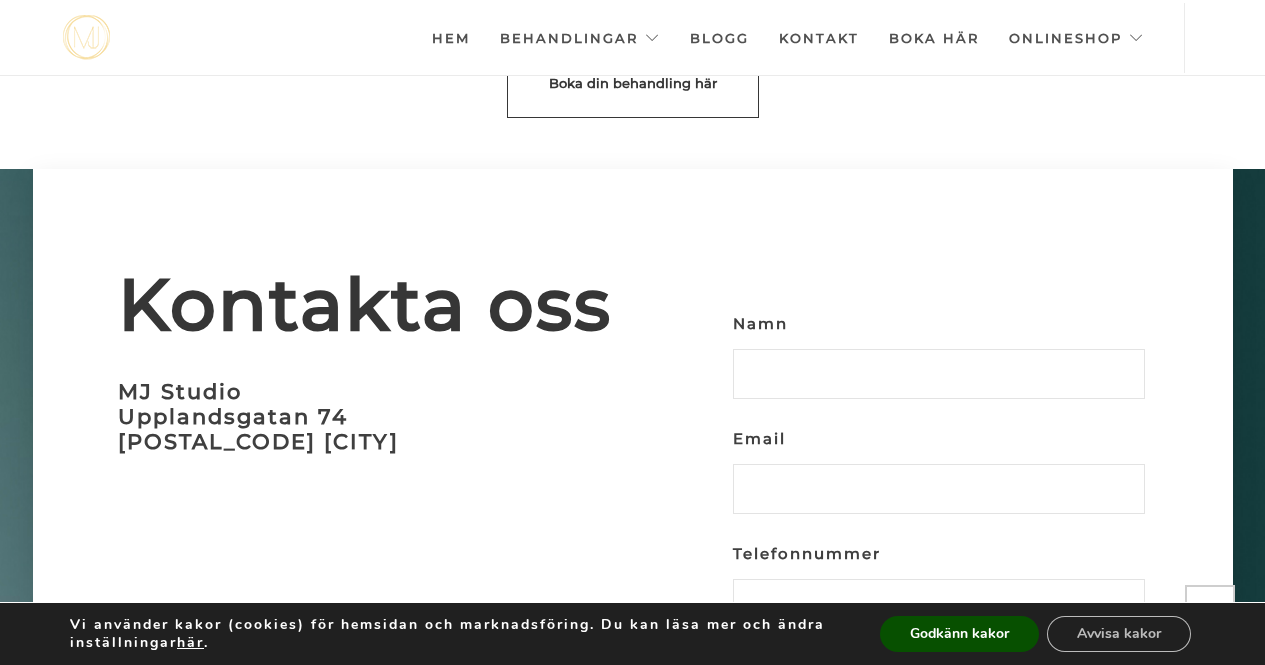 click on "Hem" at bounding box center (451, 38) 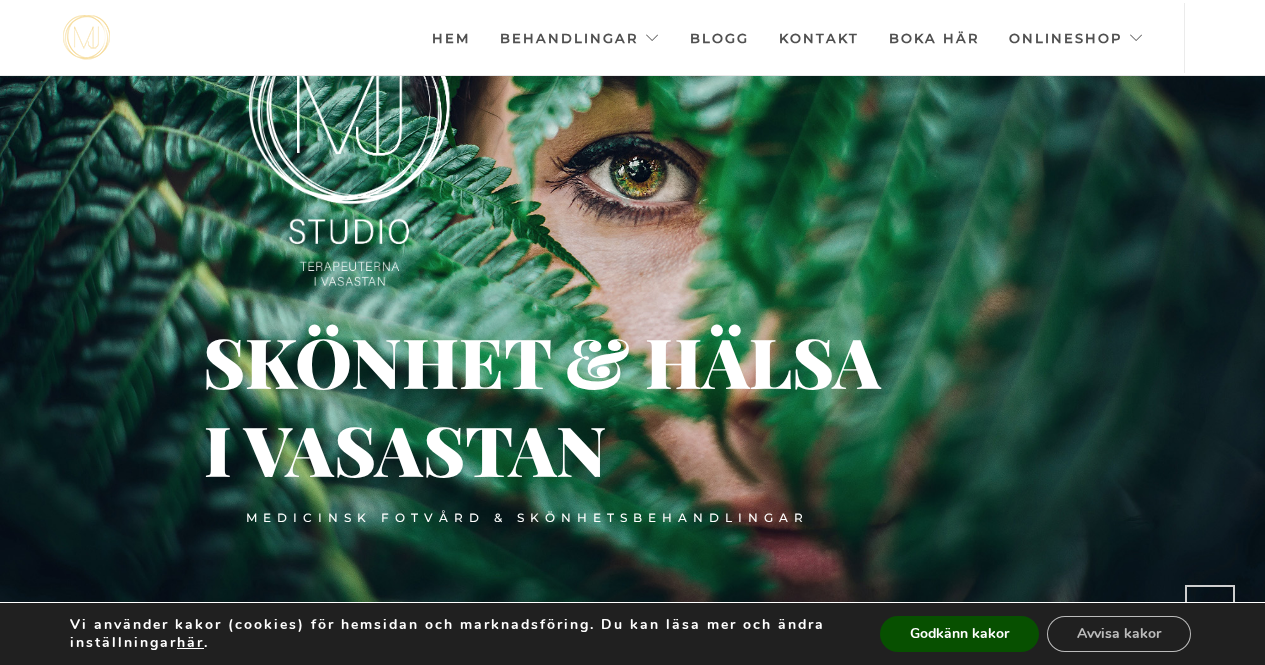 scroll, scrollTop: 0, scrollLeft: 0, axis: both 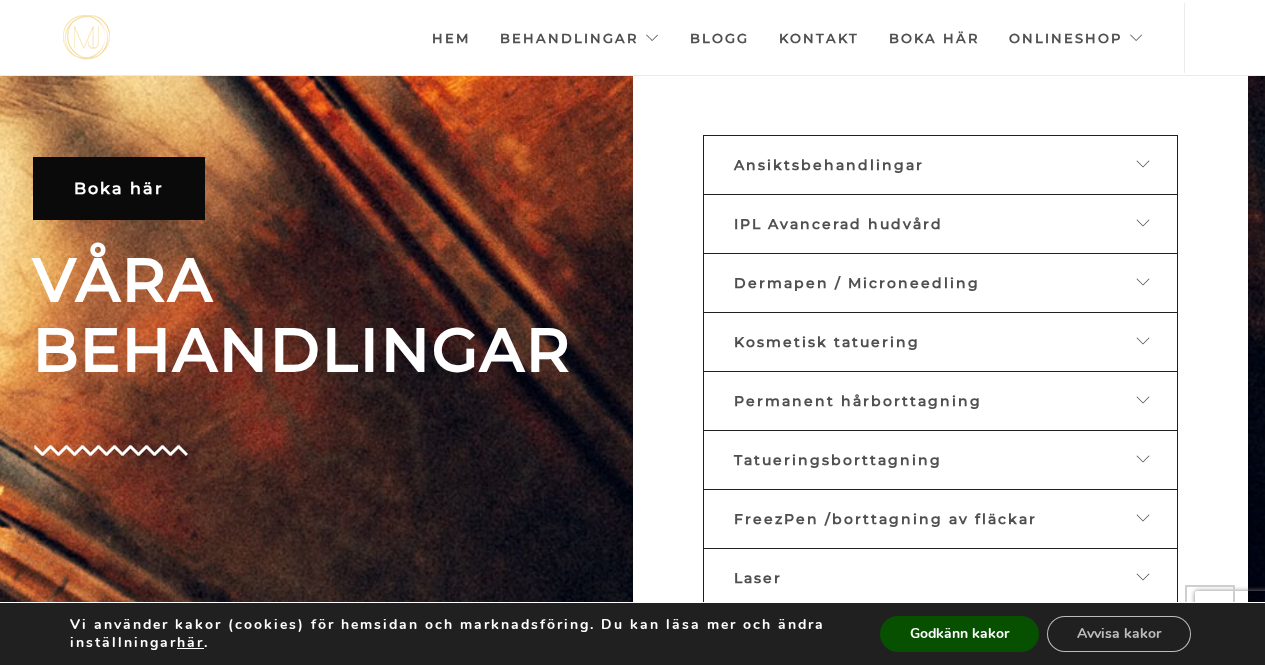 click on "Ansiktsbehandlingar" at bounding box center [925, 165] 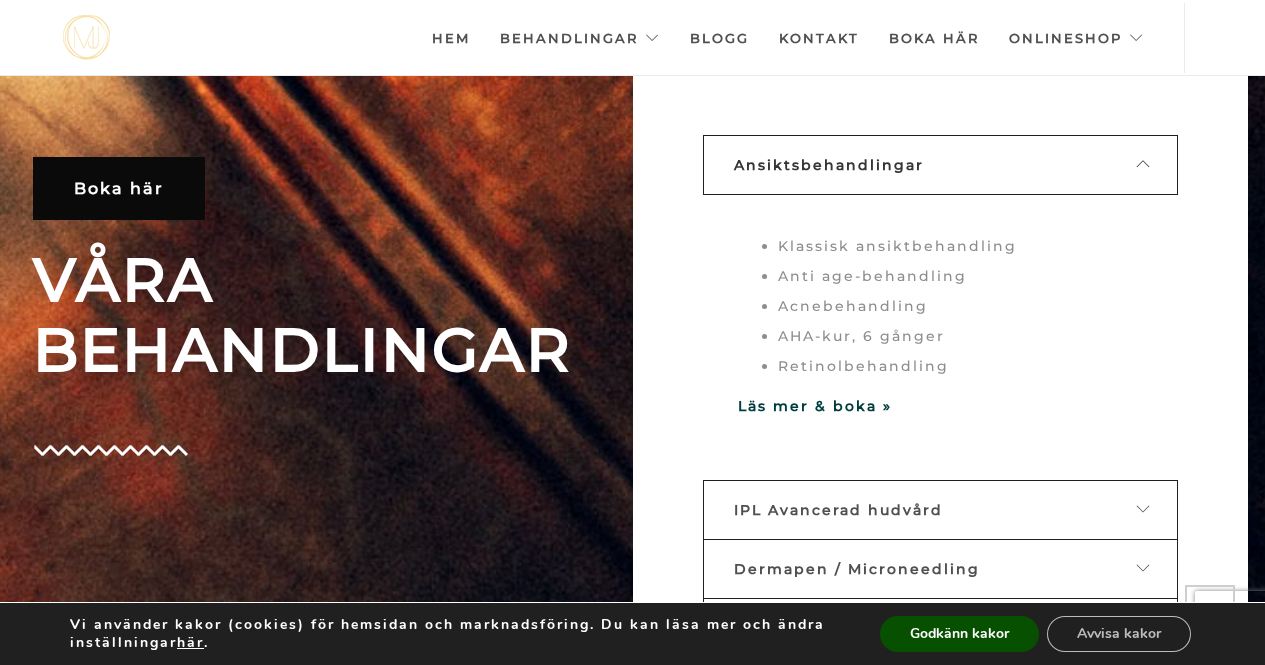 click on "Anti age-behandling" at bounding box center [960, 276] 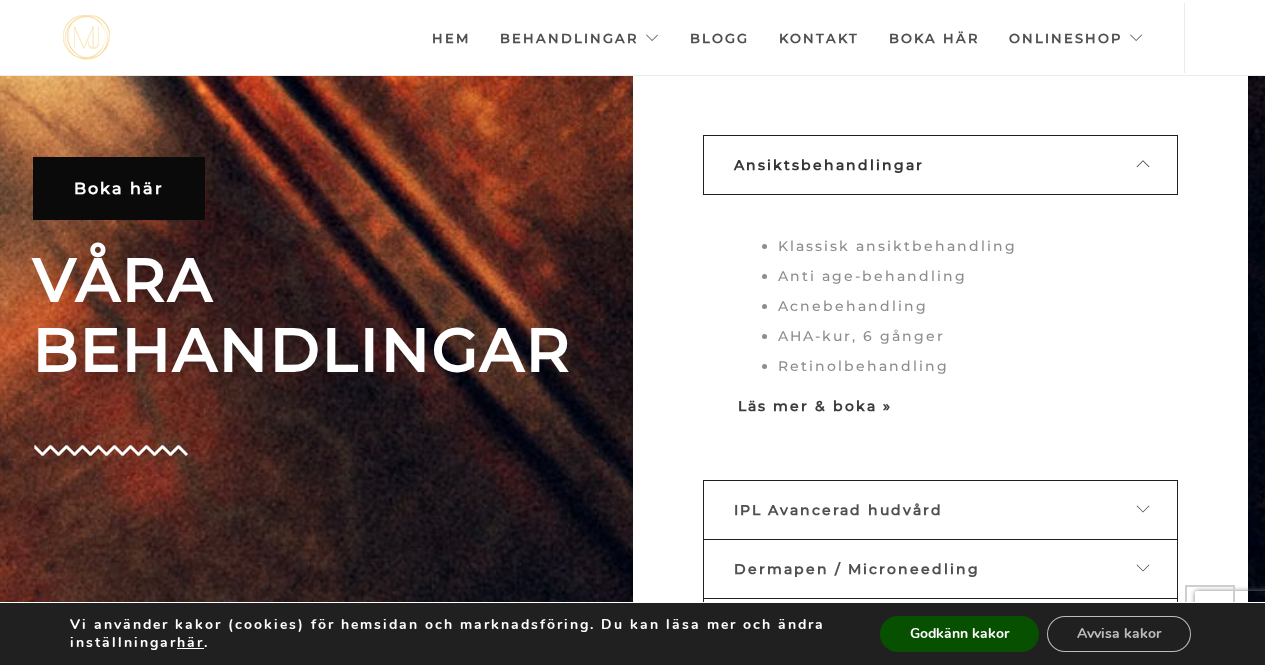 click on "Läs mer & boka »" at bounding box center (815, 406) 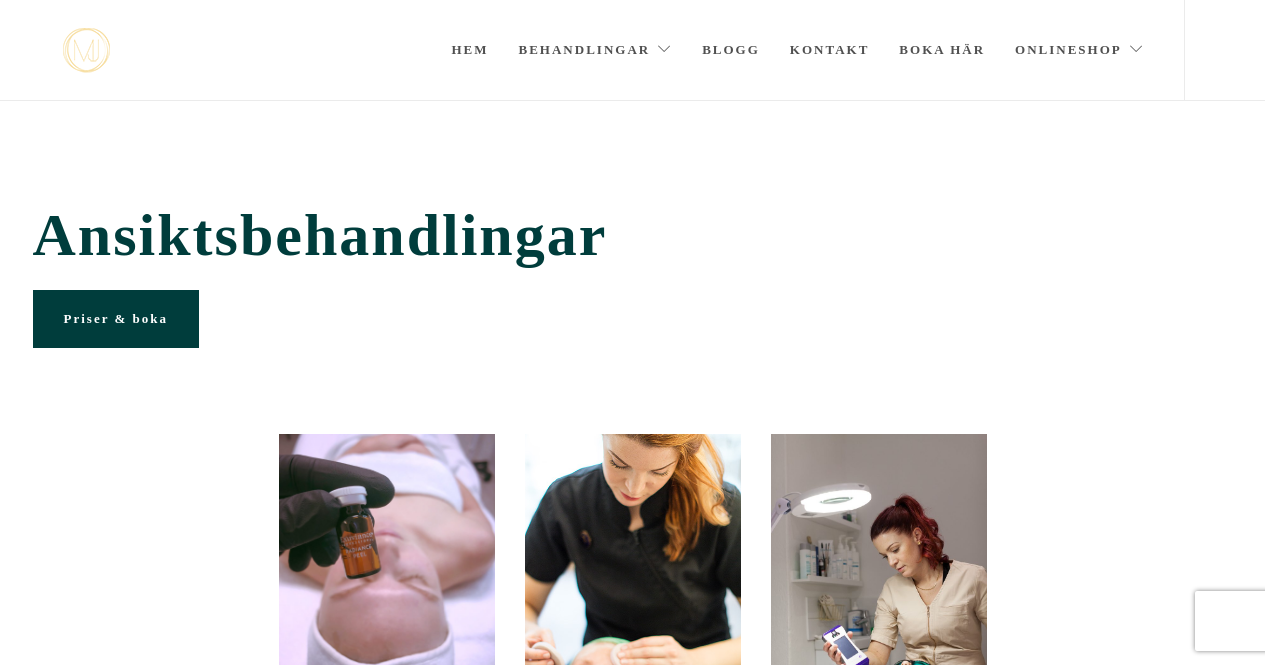 scroll, scrollTop: 0, scrollLeft: 0, axis: both 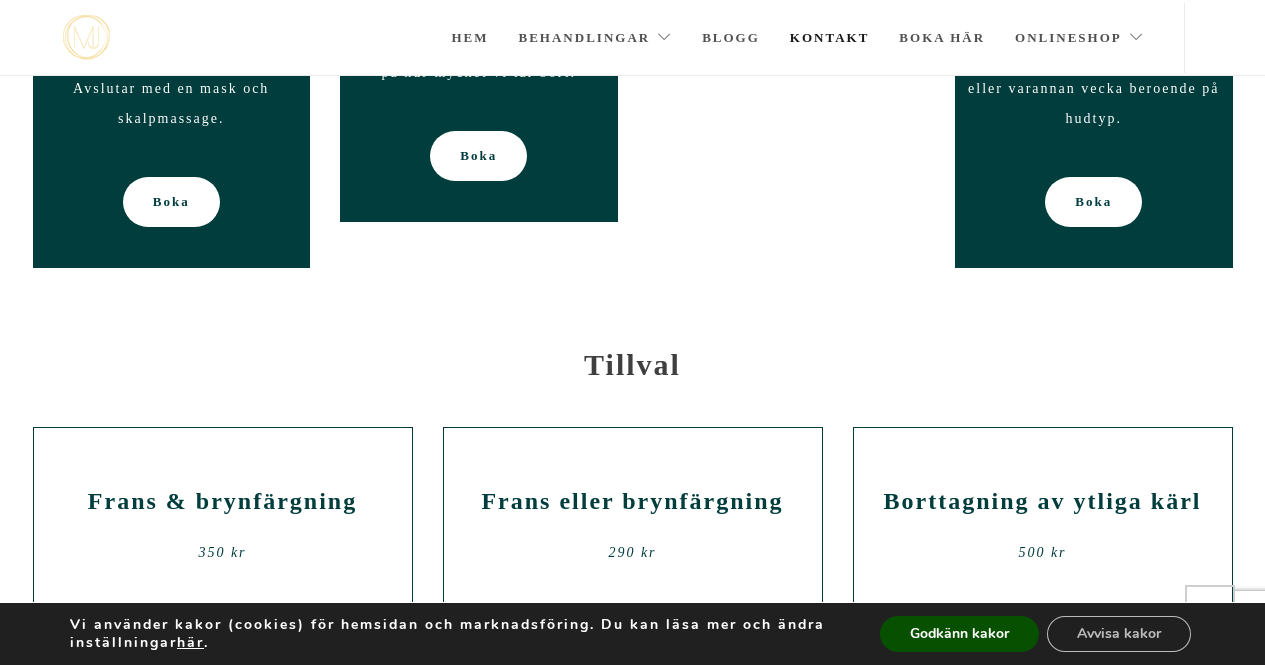 click on "Kontakt" at bounding box center [830, 38] 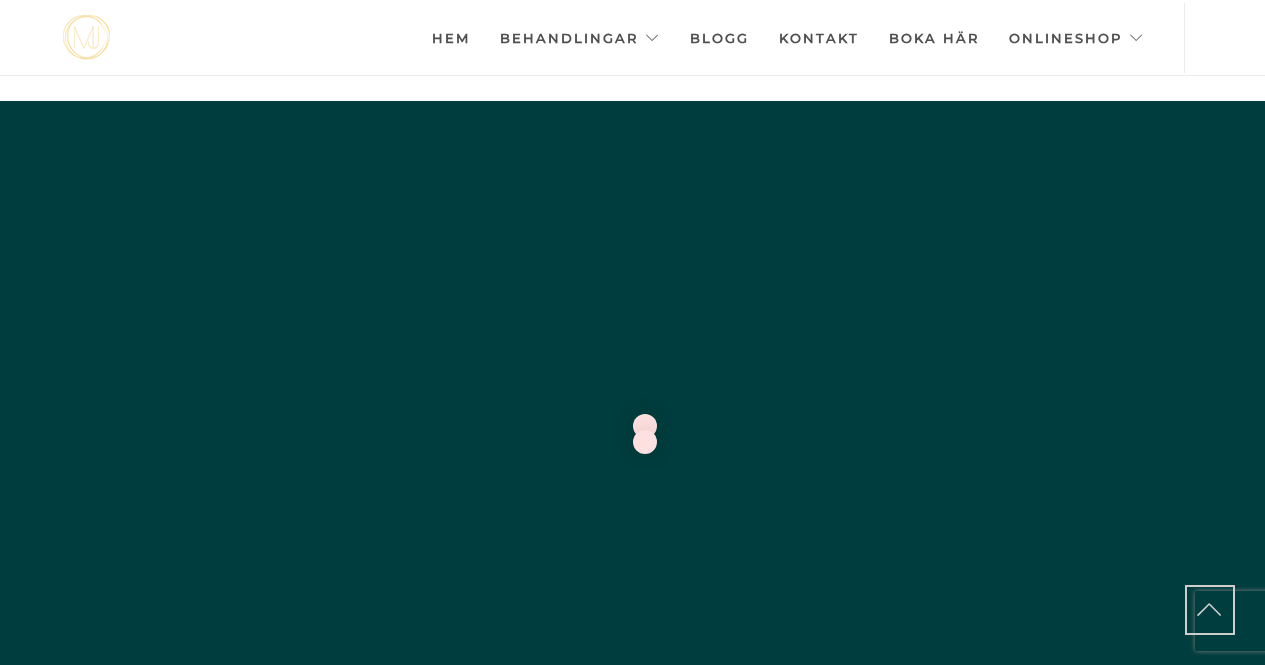 scroll, scrollTop: 6790, scrollLeft: 0, axis: vertical 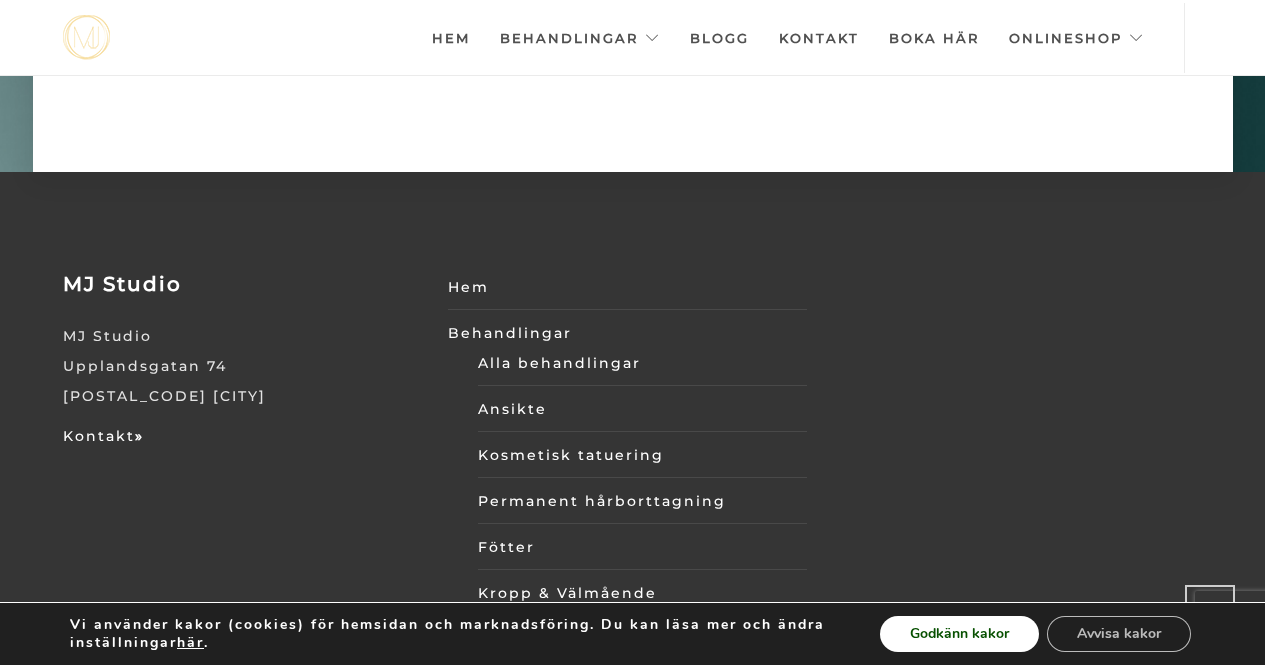 click on "Godkänn kakor" at bounding box center (959, 634) 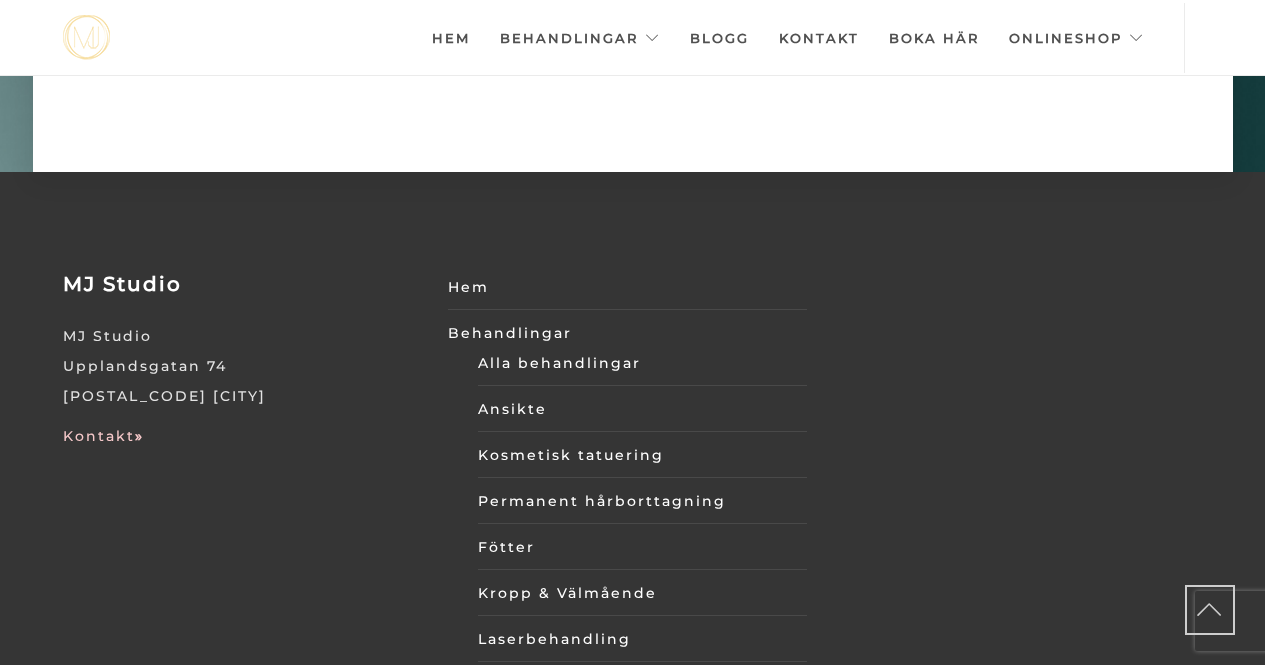 click on "Kontakt  »" at bounding box center (103, 436) 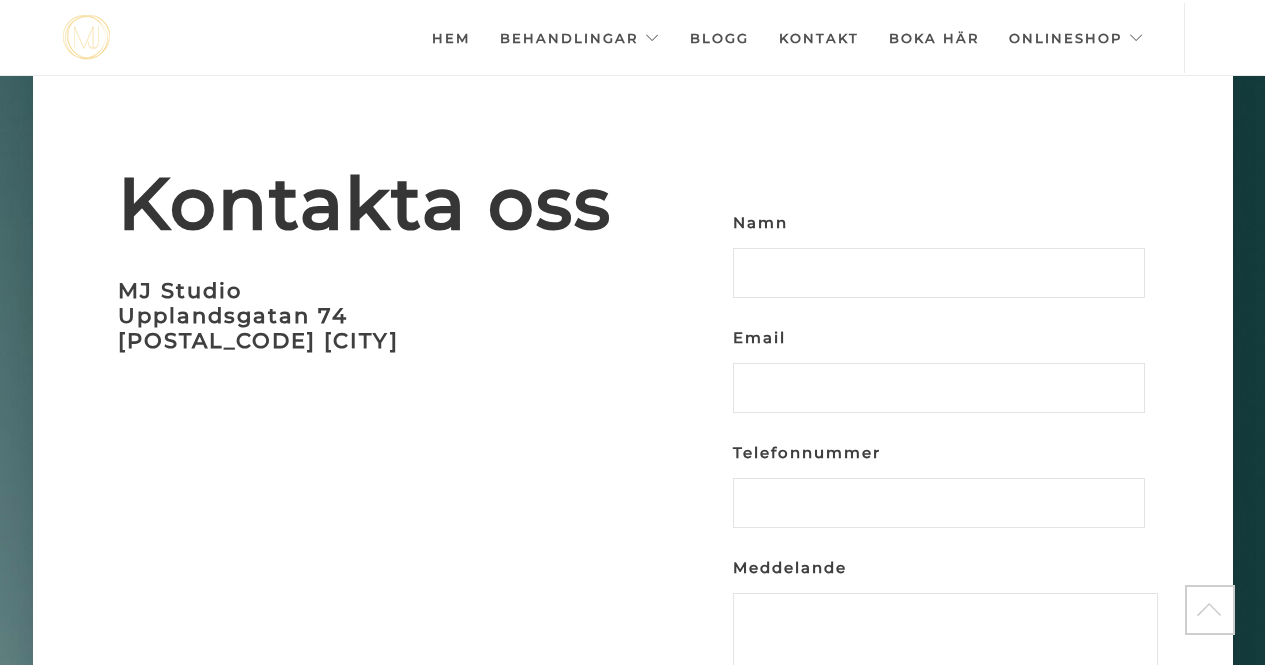 scroll, scrollTop: 5887, scrollLeft: 0, axis: vertical 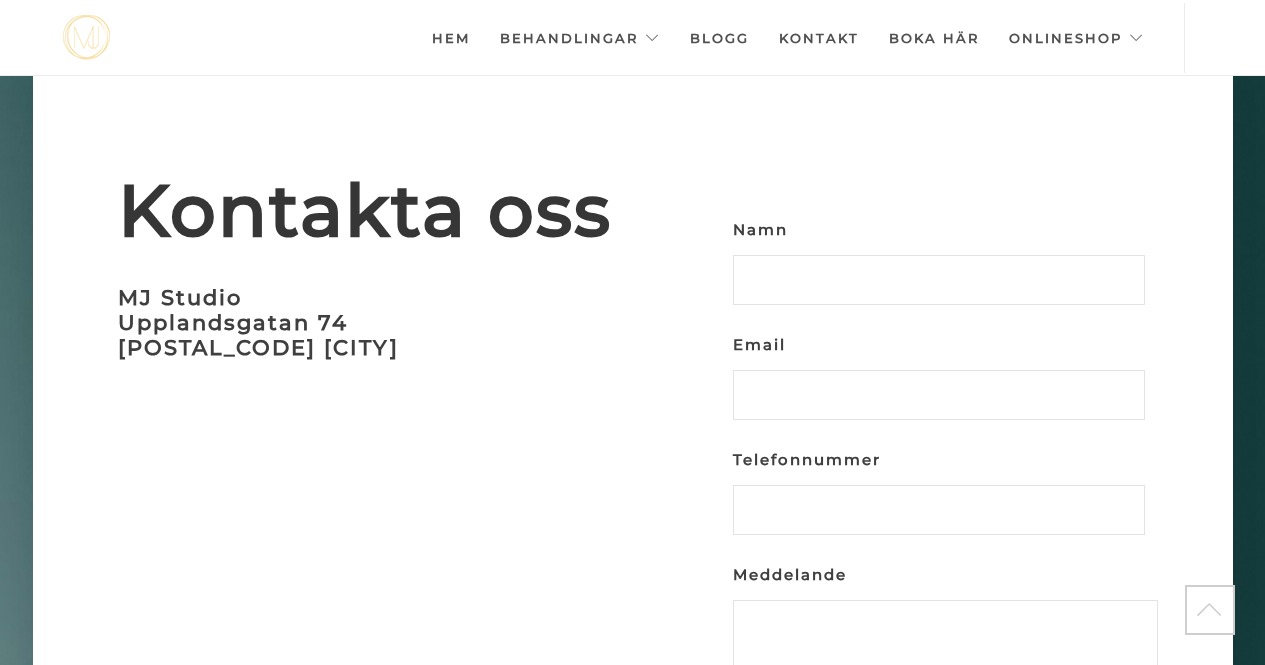 click on "Hem" at bounding box center (451, 38) 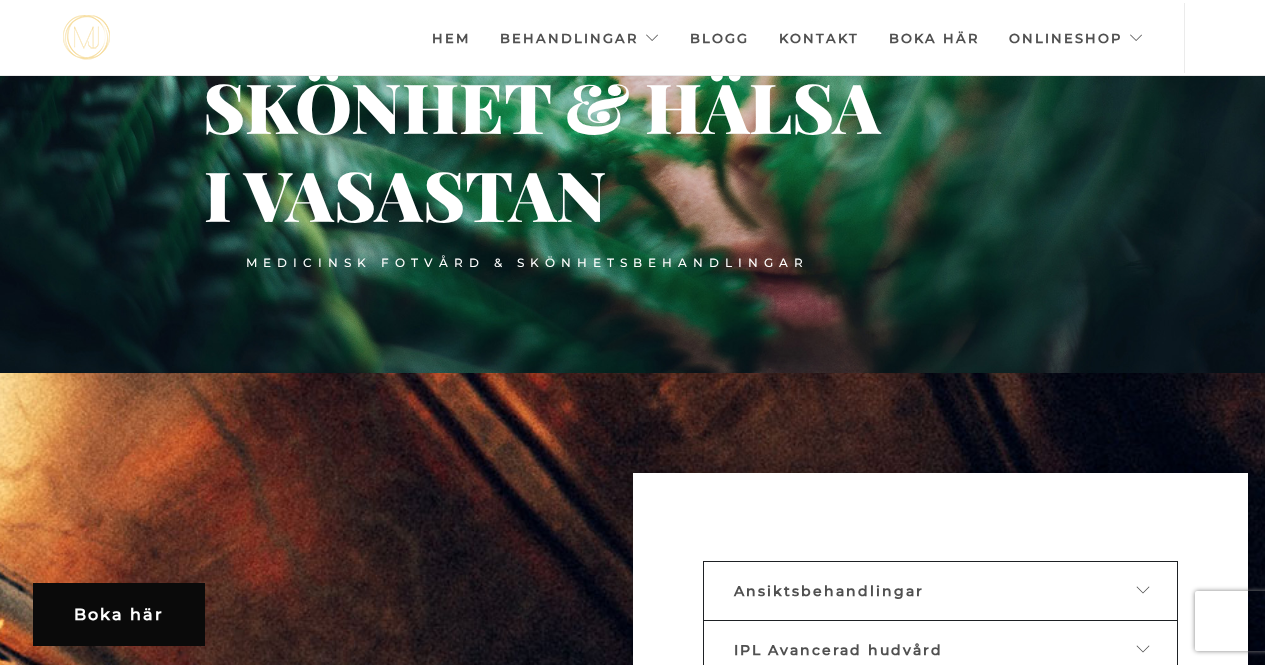 scroll, scrollTop: 0, scrollLeft: 0, axis: both 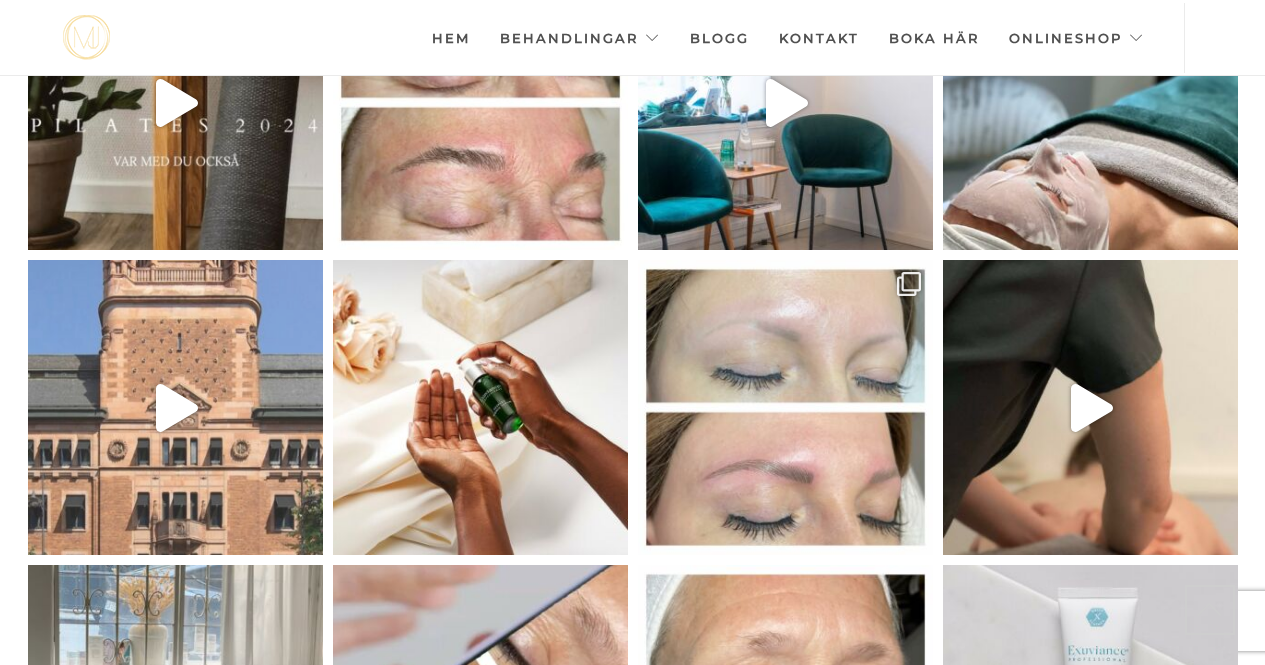 click 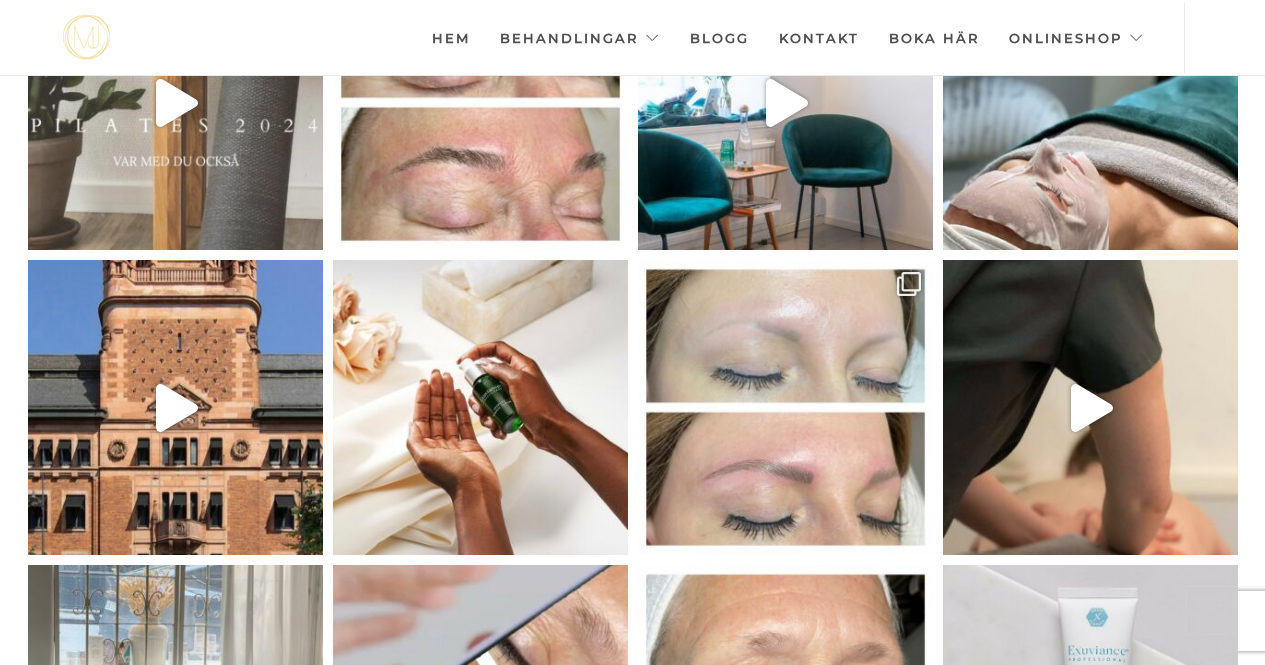 click on "Nytt år nya möjligheter, var med på våra Pilat" at bounding box center (175, 102) 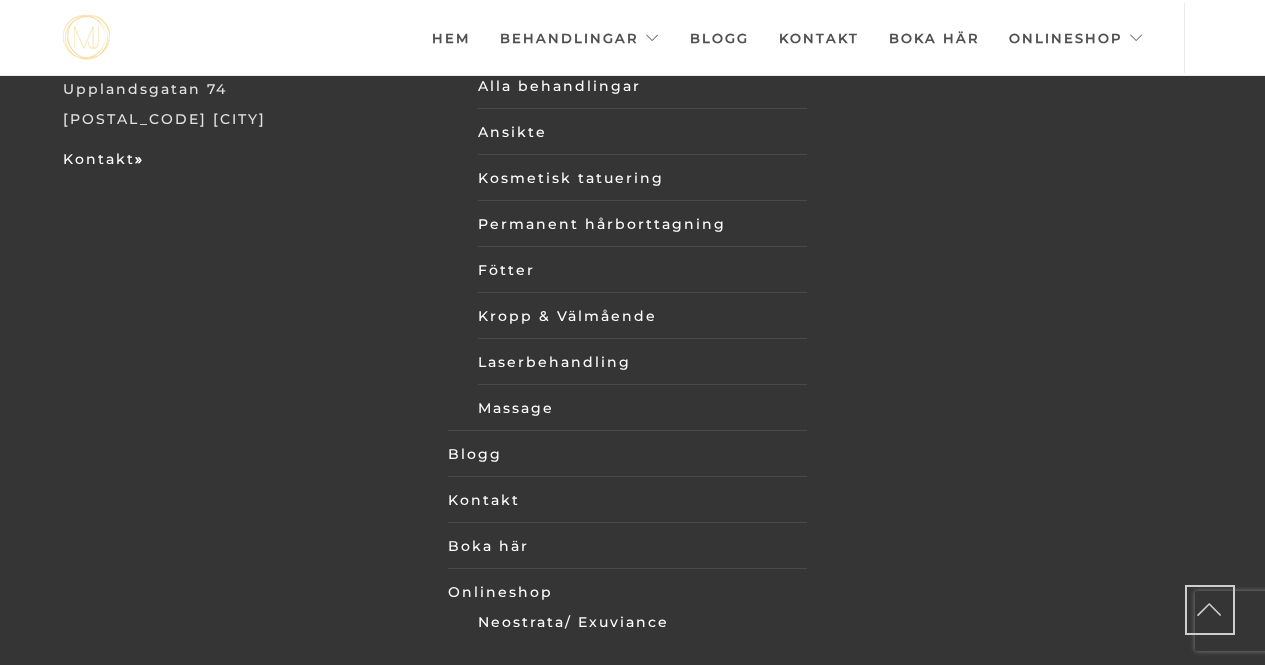 scroll, scrollTop: 6969, scrollLeft: 0, axis: vertical 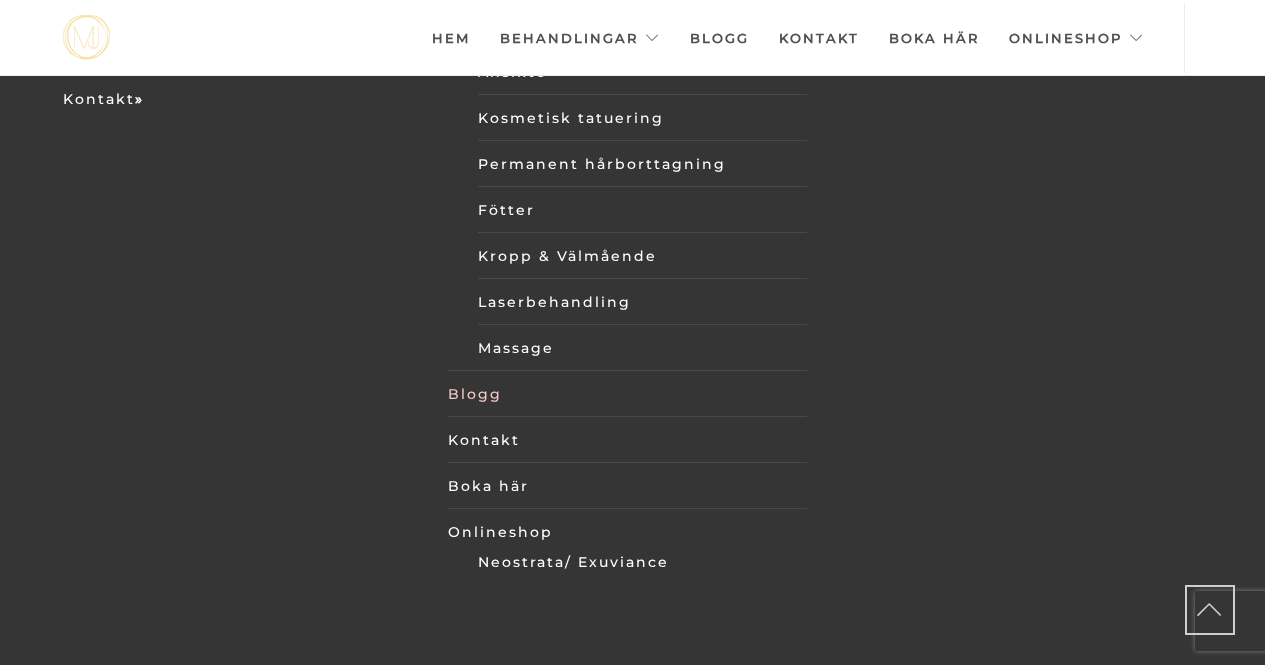 click on "Blogg" at bounding box center [627, 394] 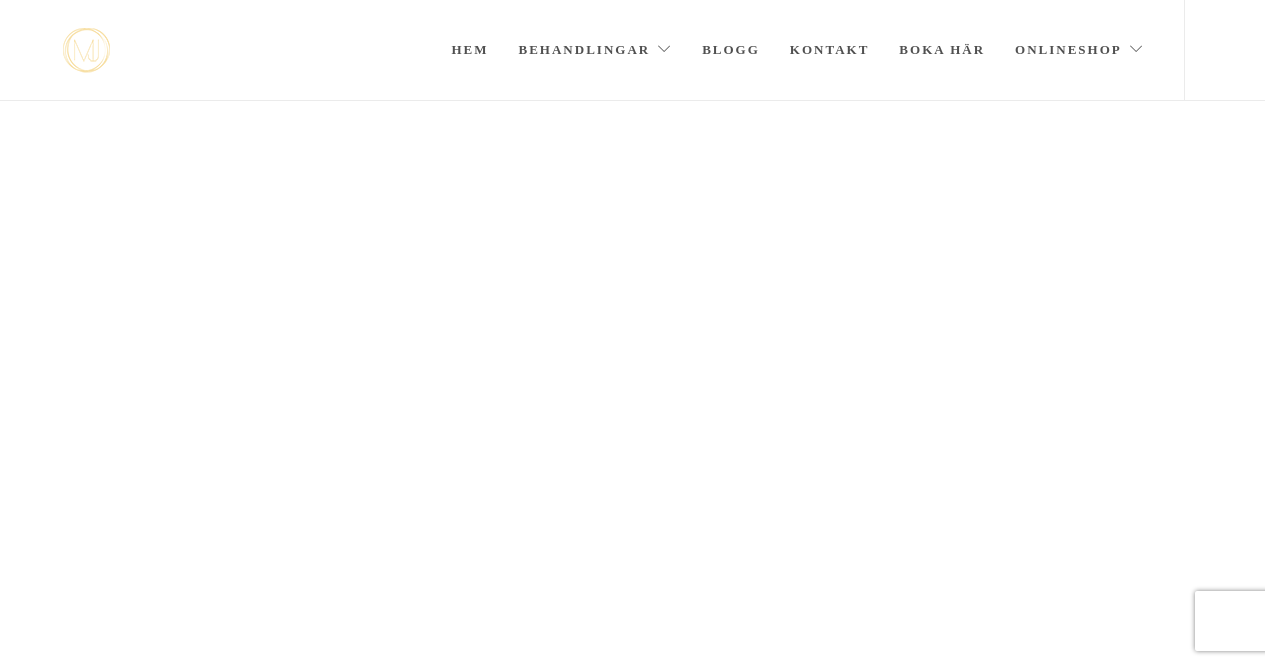 scroll, scrollTop: 0, scrollLeft: 0, axis: both 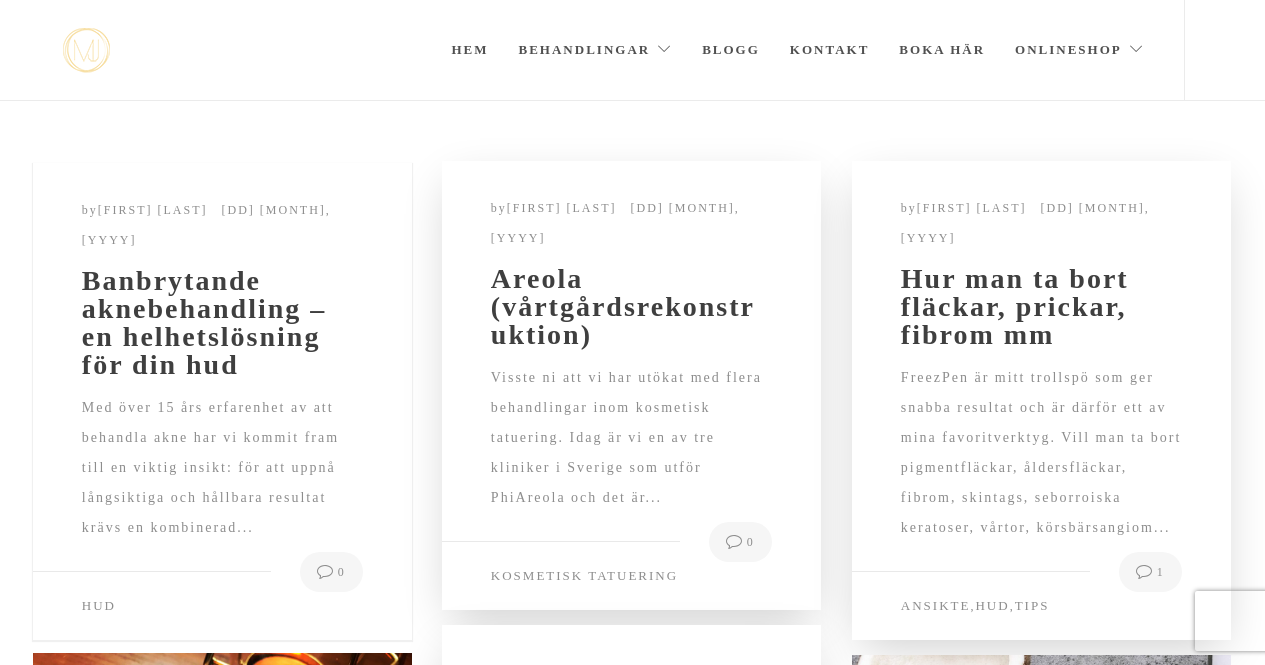 click on "Med över 15 års erfarenhet av att behandla akne har vi kommit fram till en viktig insikt: för att uppnå långsiktiga och hållbara resultat krävs en kombinerad..." at bounding box center [222, 482] 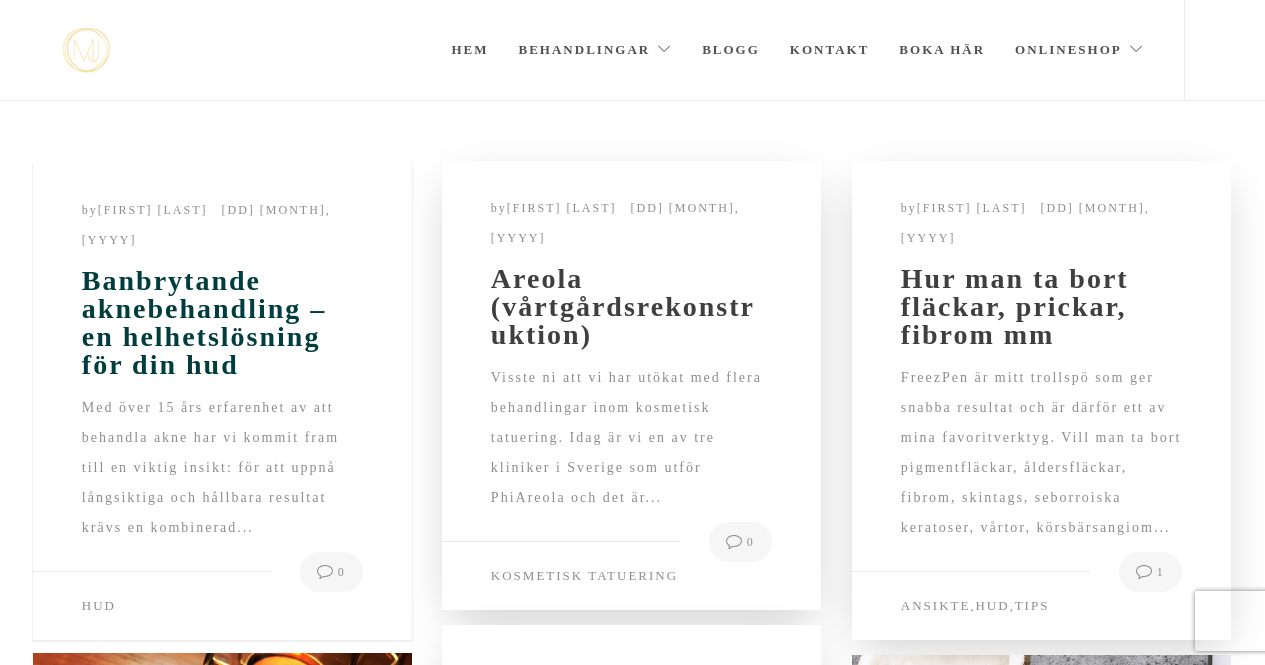 click on "Banbrytande aknebehandling – en helhetslösning för din hud" at bounding box center [222, 323] 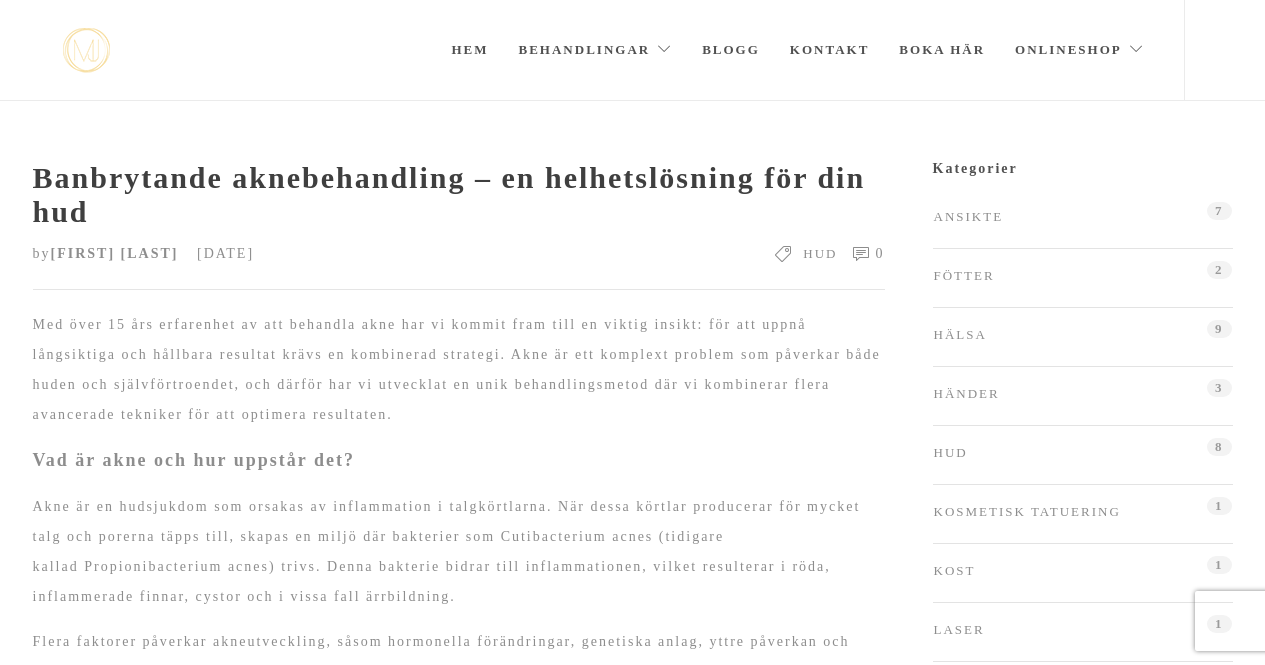 scroll, scrollTop: 0, scrollLeft: 0, axis: both 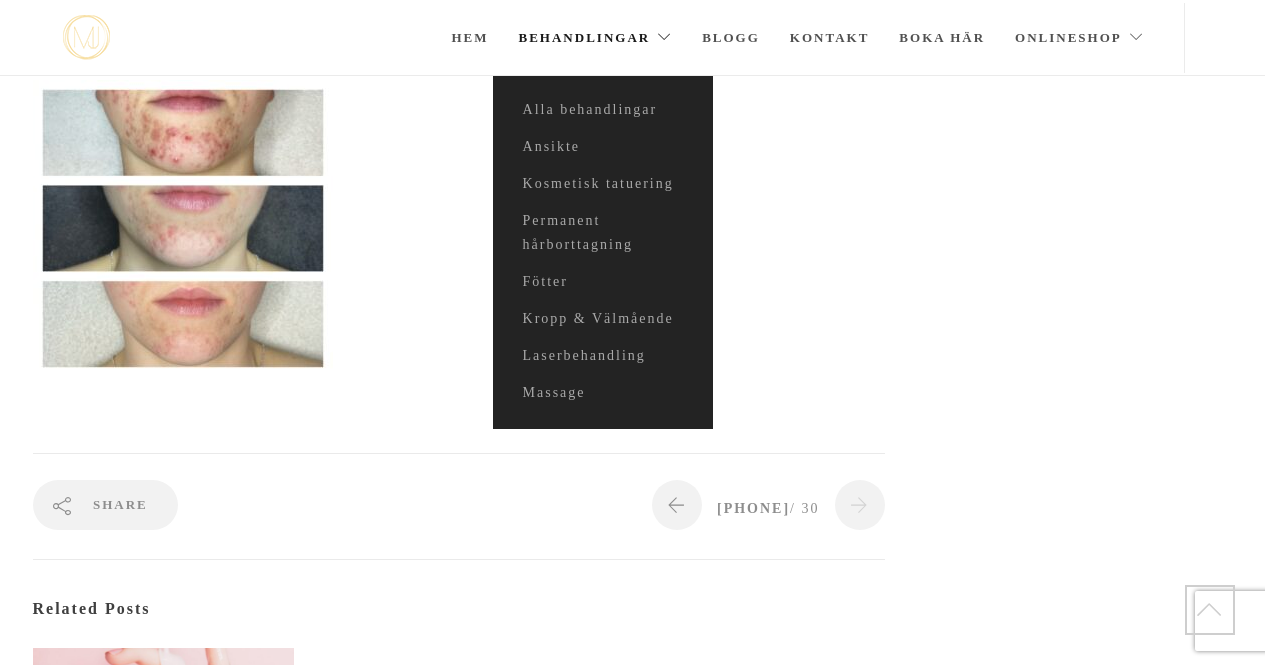 click on "Behandlingar" at bounding box center [596, 38] 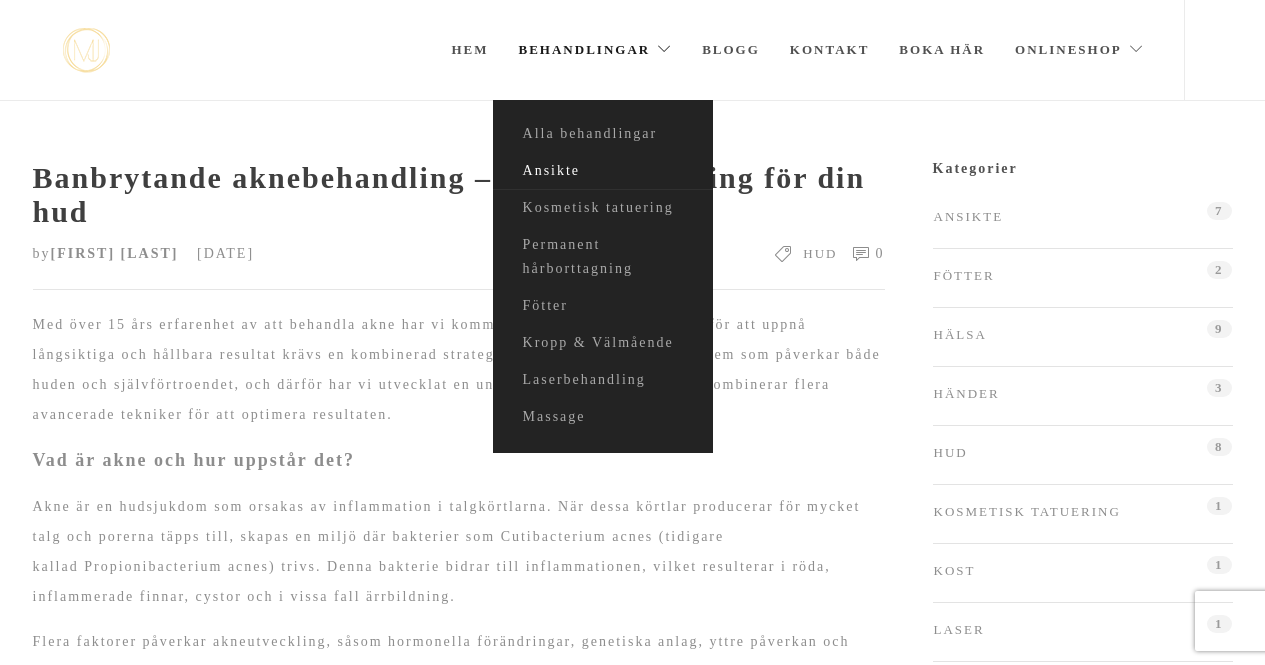 click on "Ansikte" at bounding box center [603, 171] 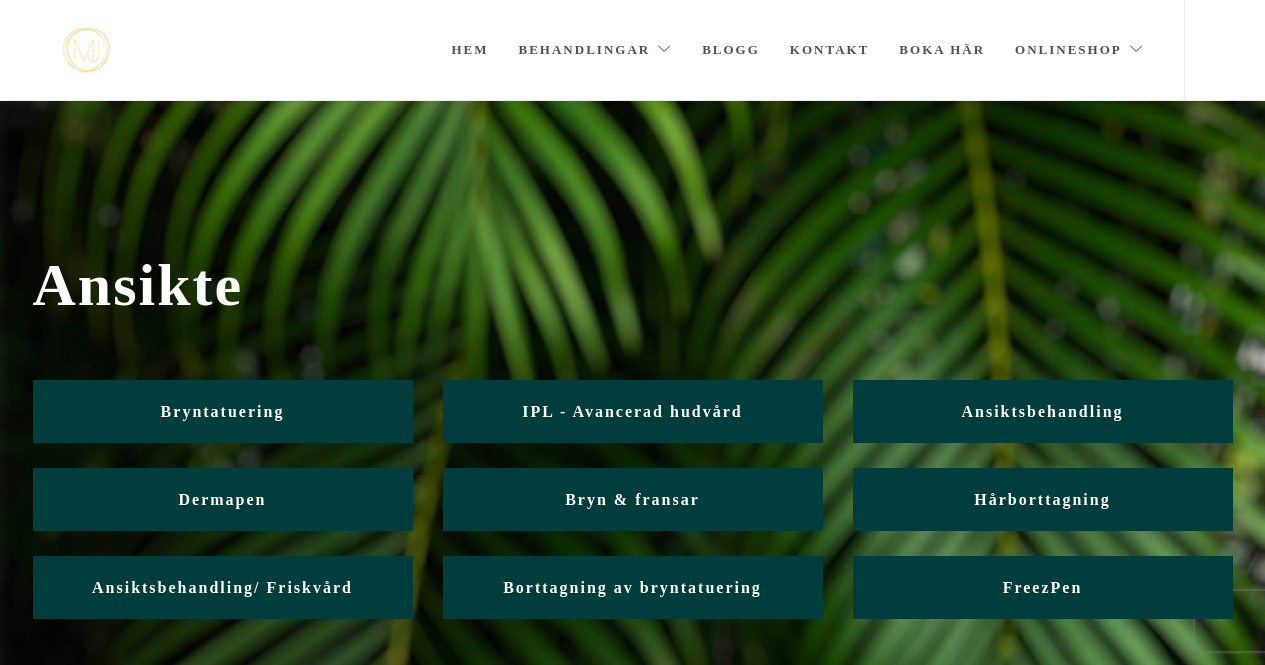 scroll, scrollTop: 0, scrollLeft: 0, axis: both 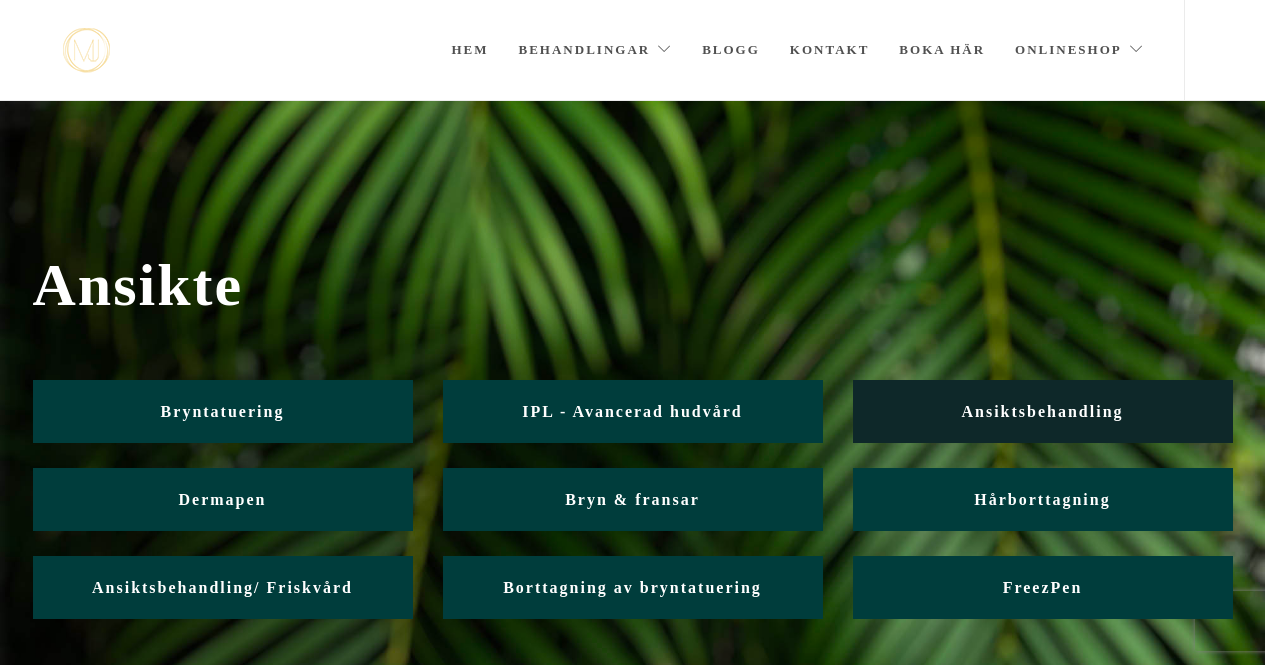 click on "Ansiktsbehandling" at bounding box center (1042, 411) 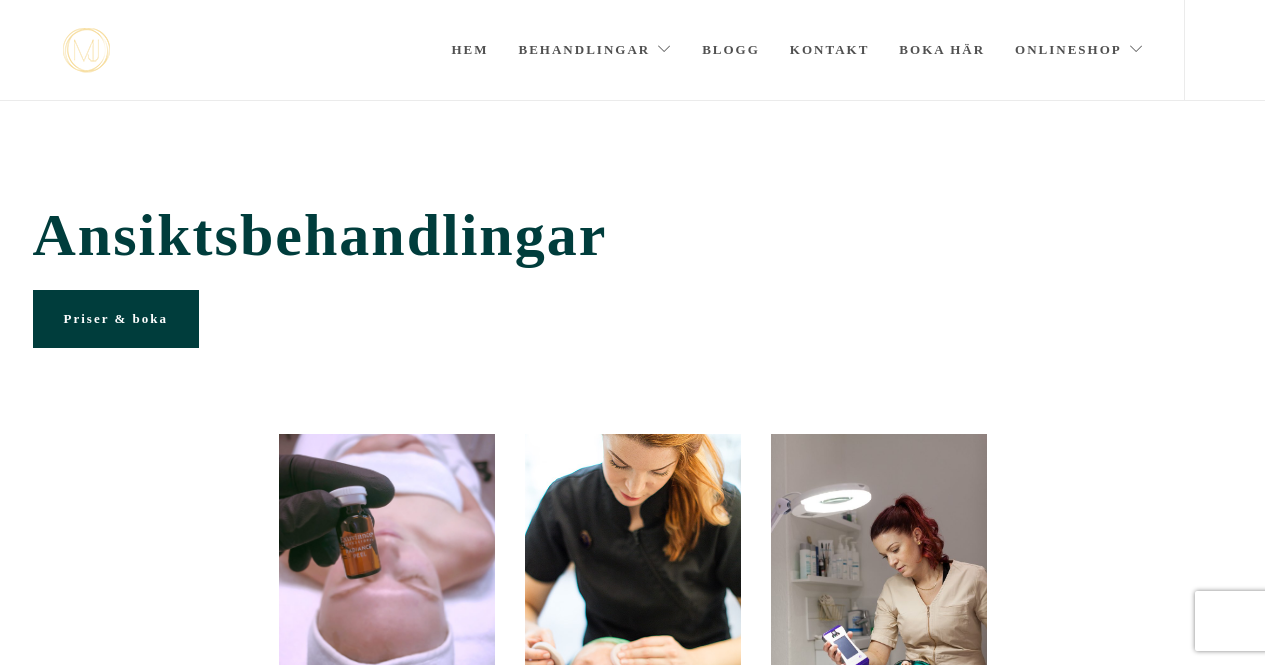 scroll, scrollTop: 0, scrollLeft: 0, axis: both 